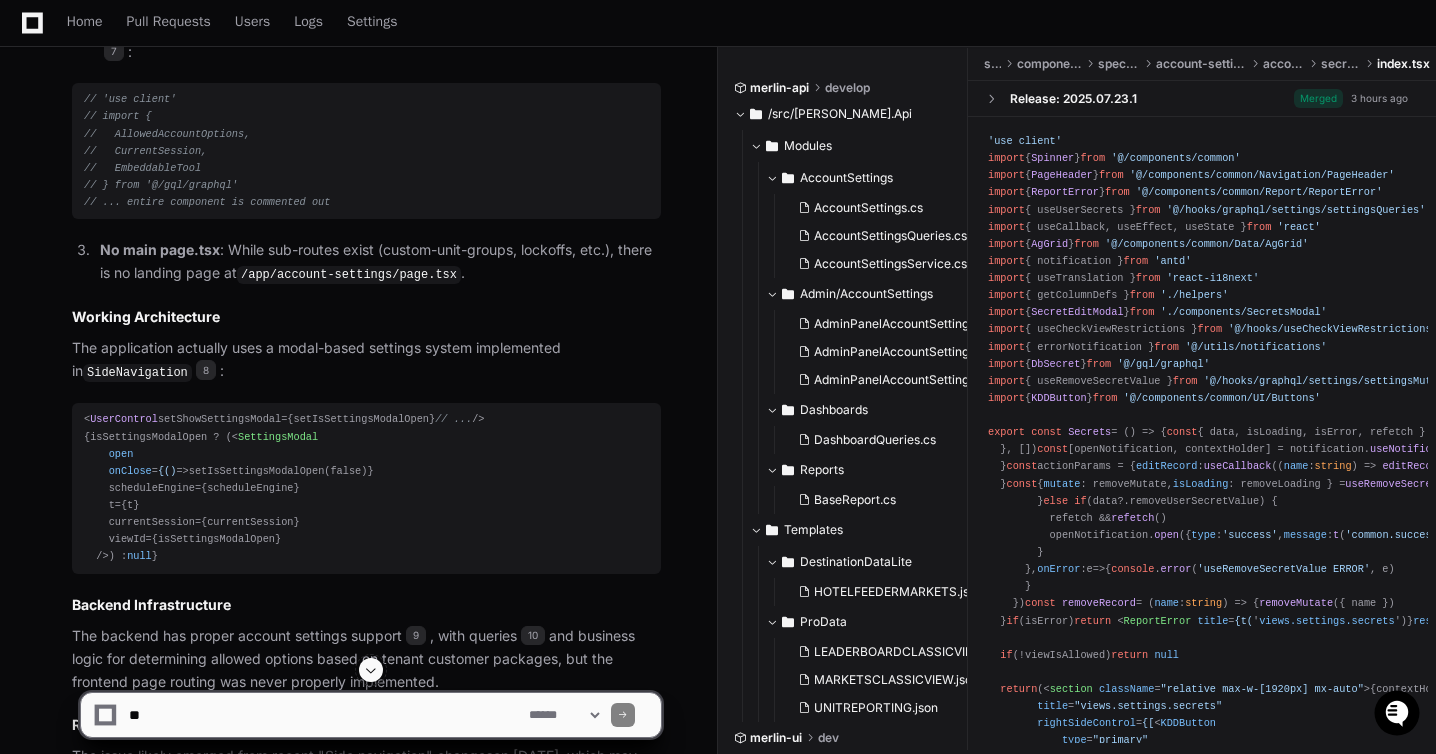 scroll, scrollTop: 0, scrollLeft: 0, axis: both 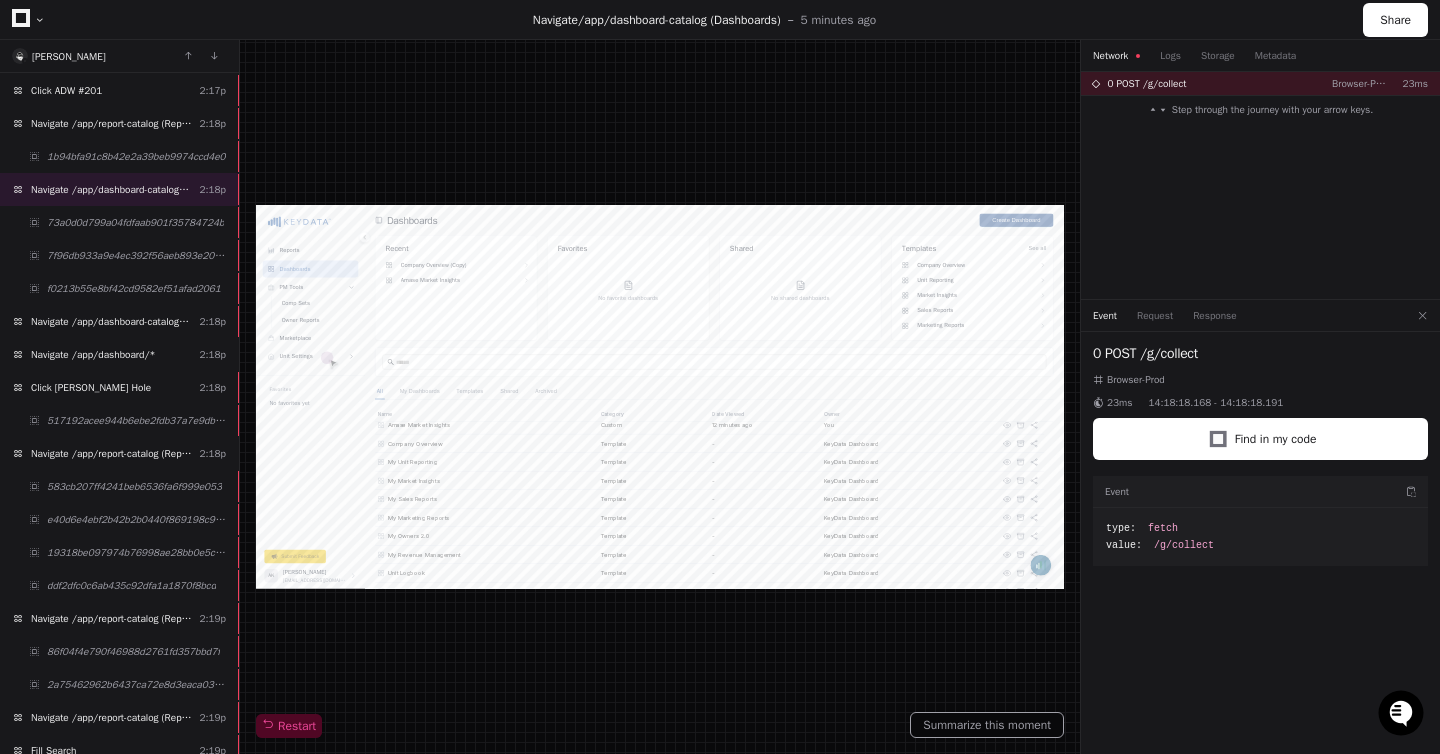 click 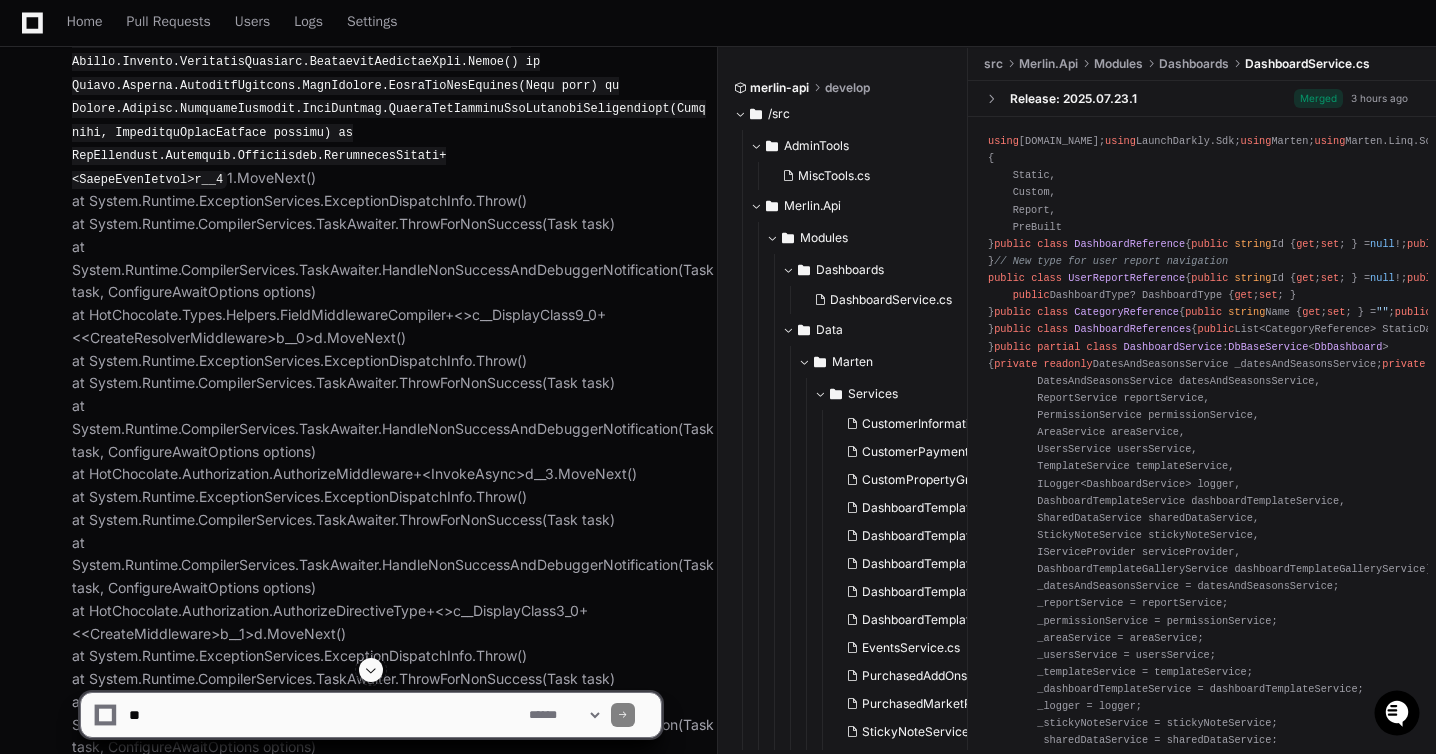 scroll, scrollTop: 0, scrollLeft: 0, axis: both 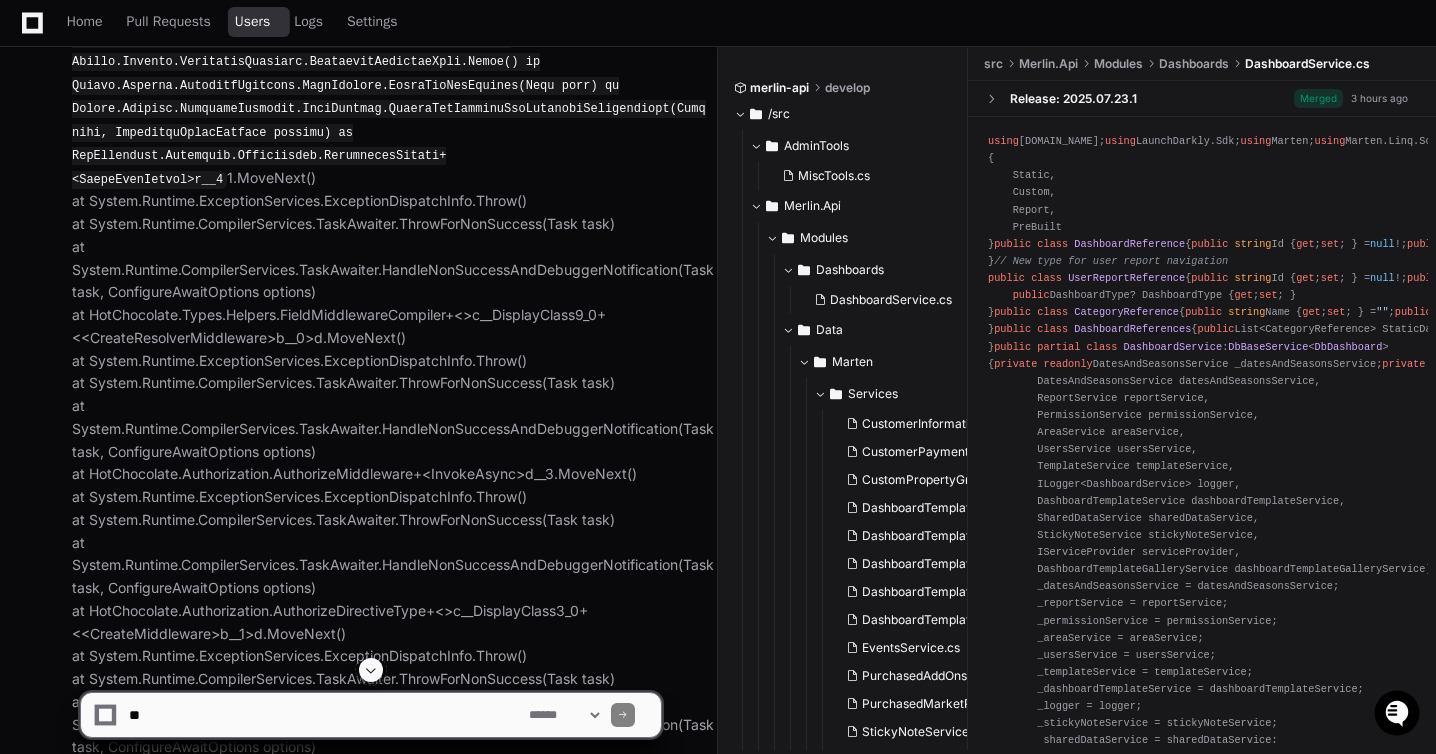 click on "Users" at bounding box center [253, 22] 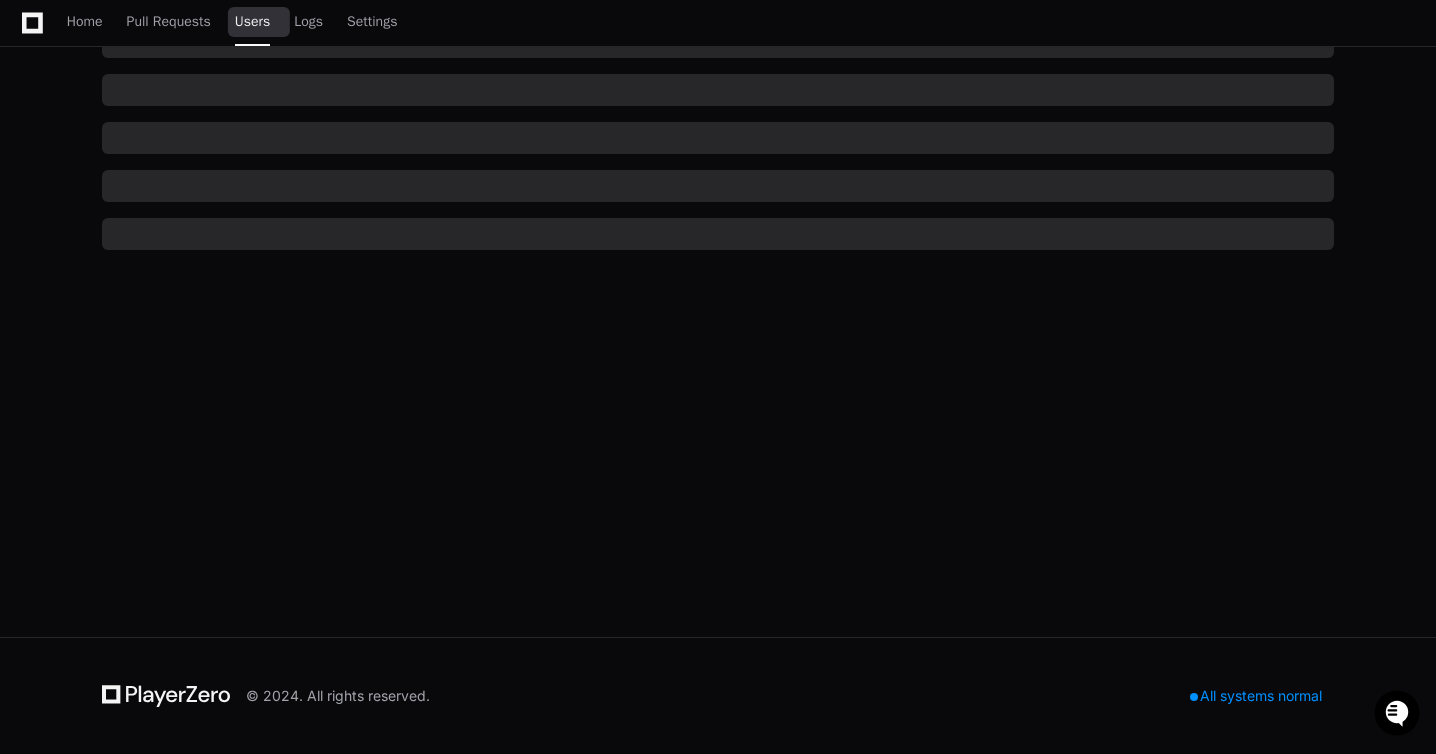 scroll, scrollTop: 0, scrollLeft: 0, axis: both 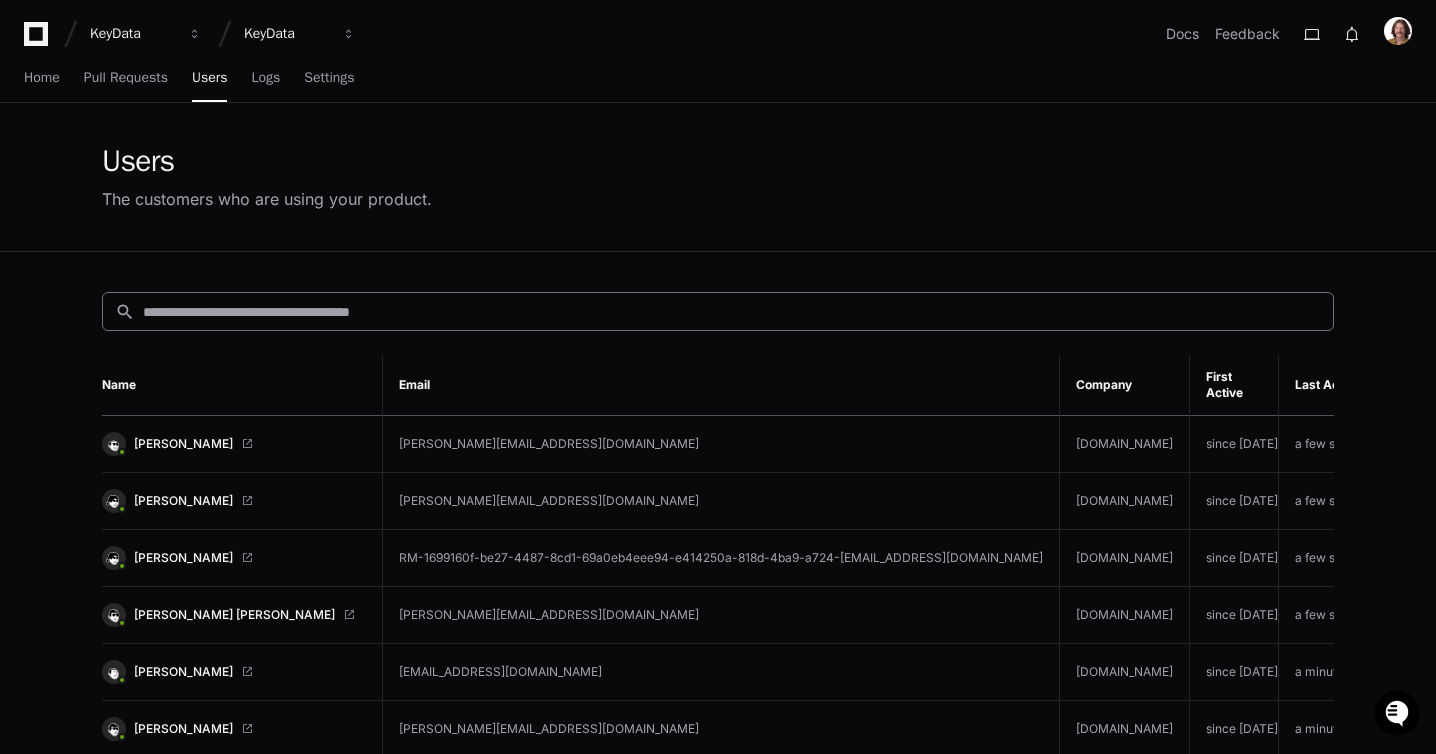 click at bounding box center [732, 312] 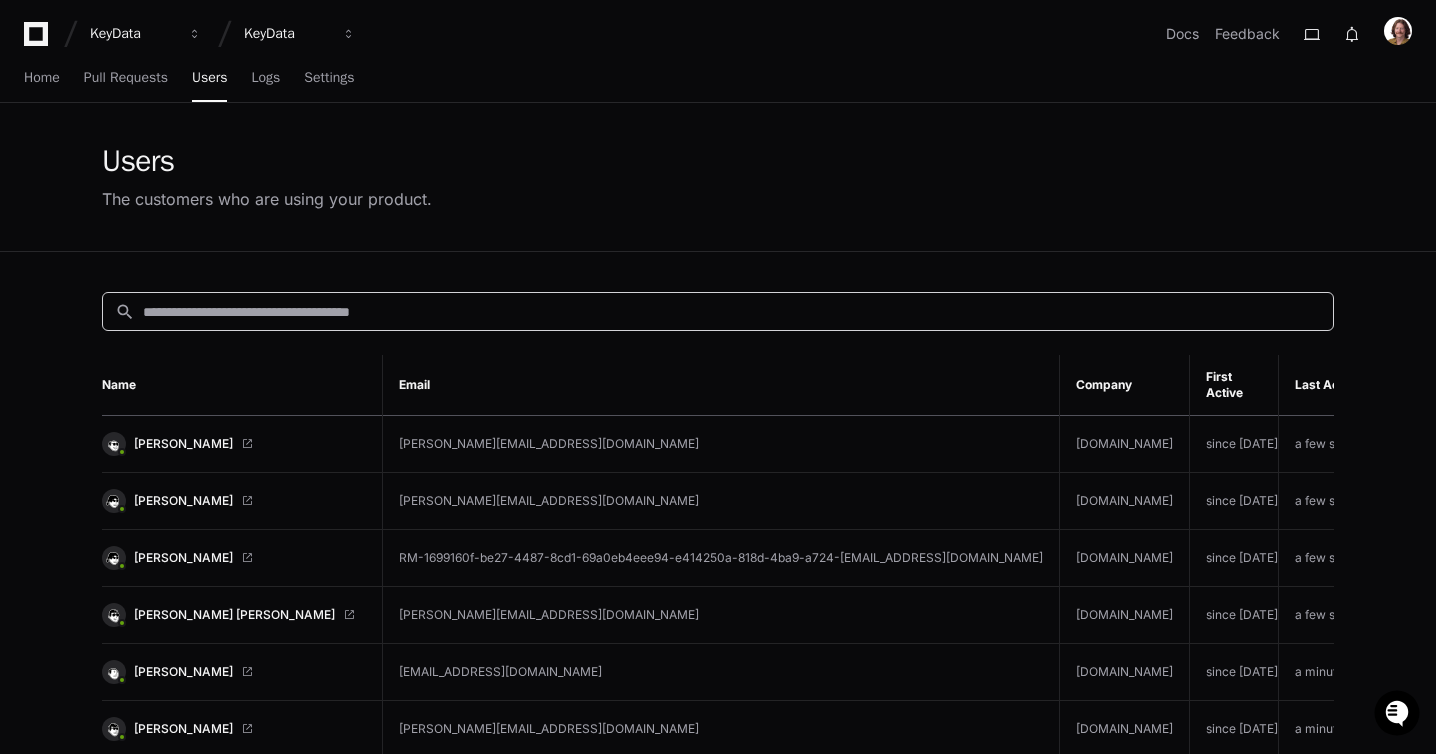 paste on "**********" 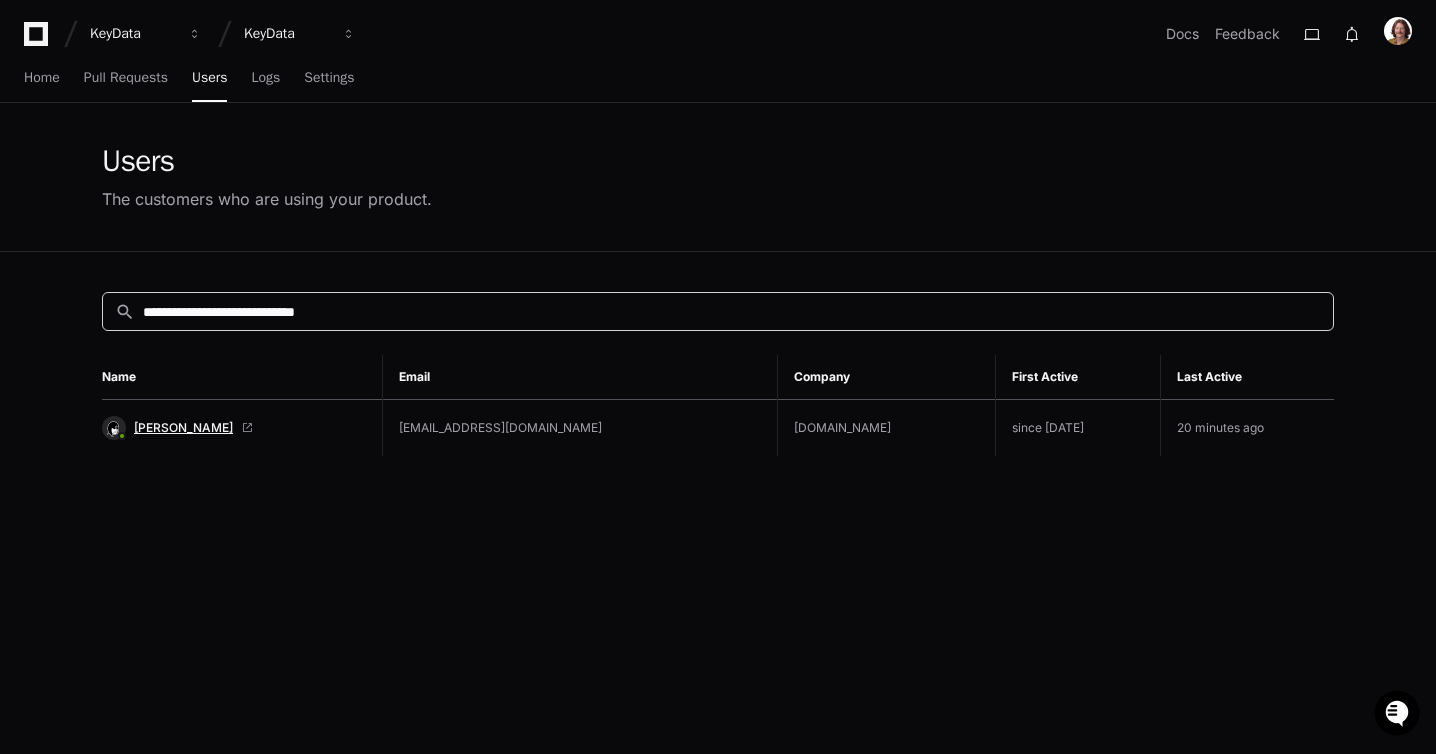 type on "**********" 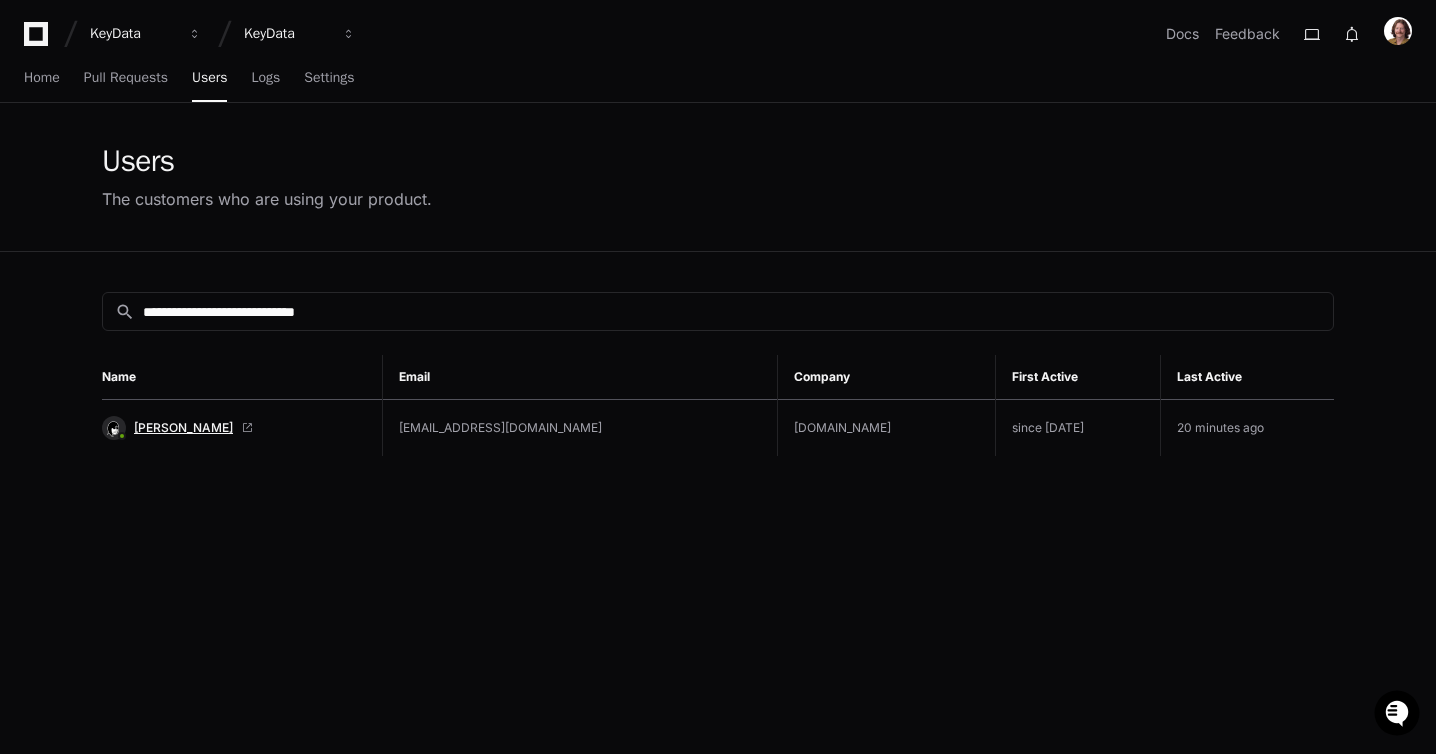 click on "[PERSON_NAME]" 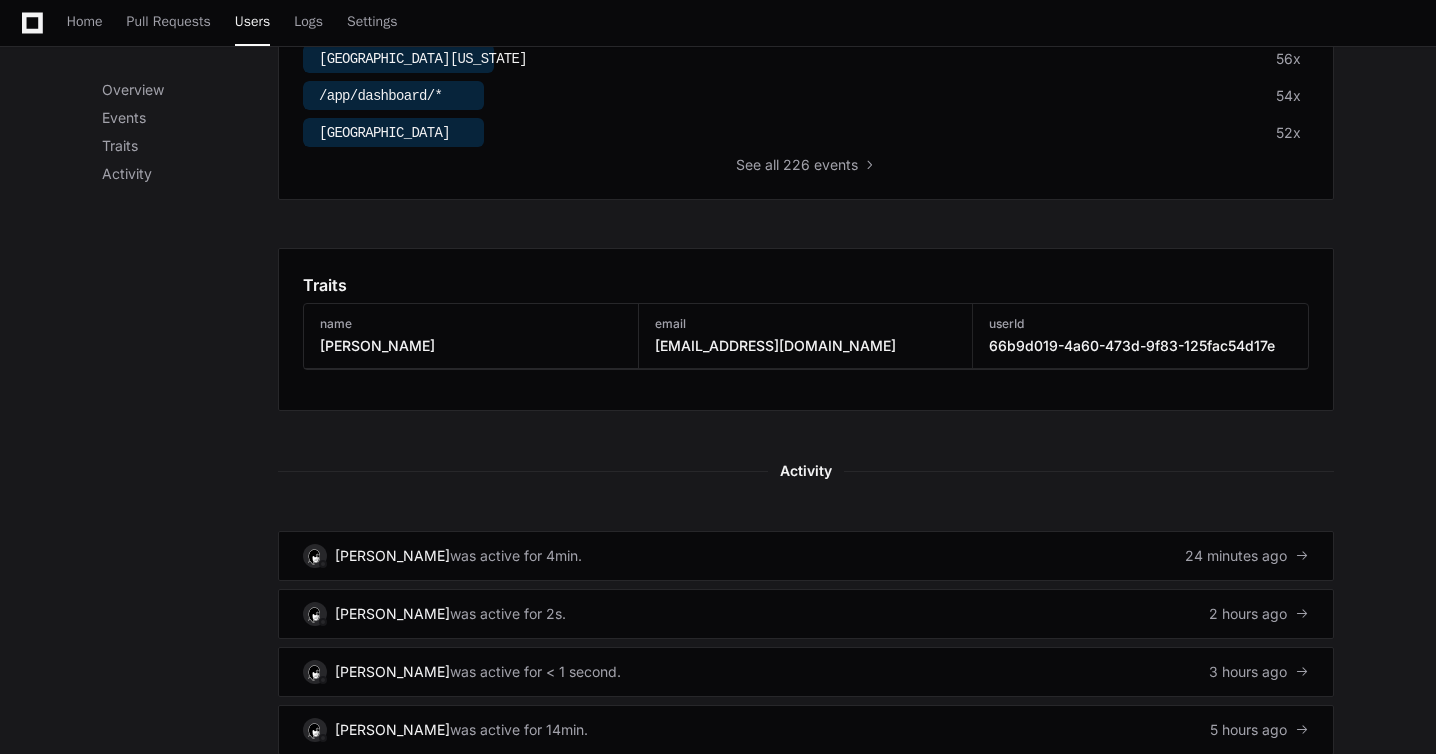 scroll, scrollTop: 941, scrollLeft: 0, axis: vertical 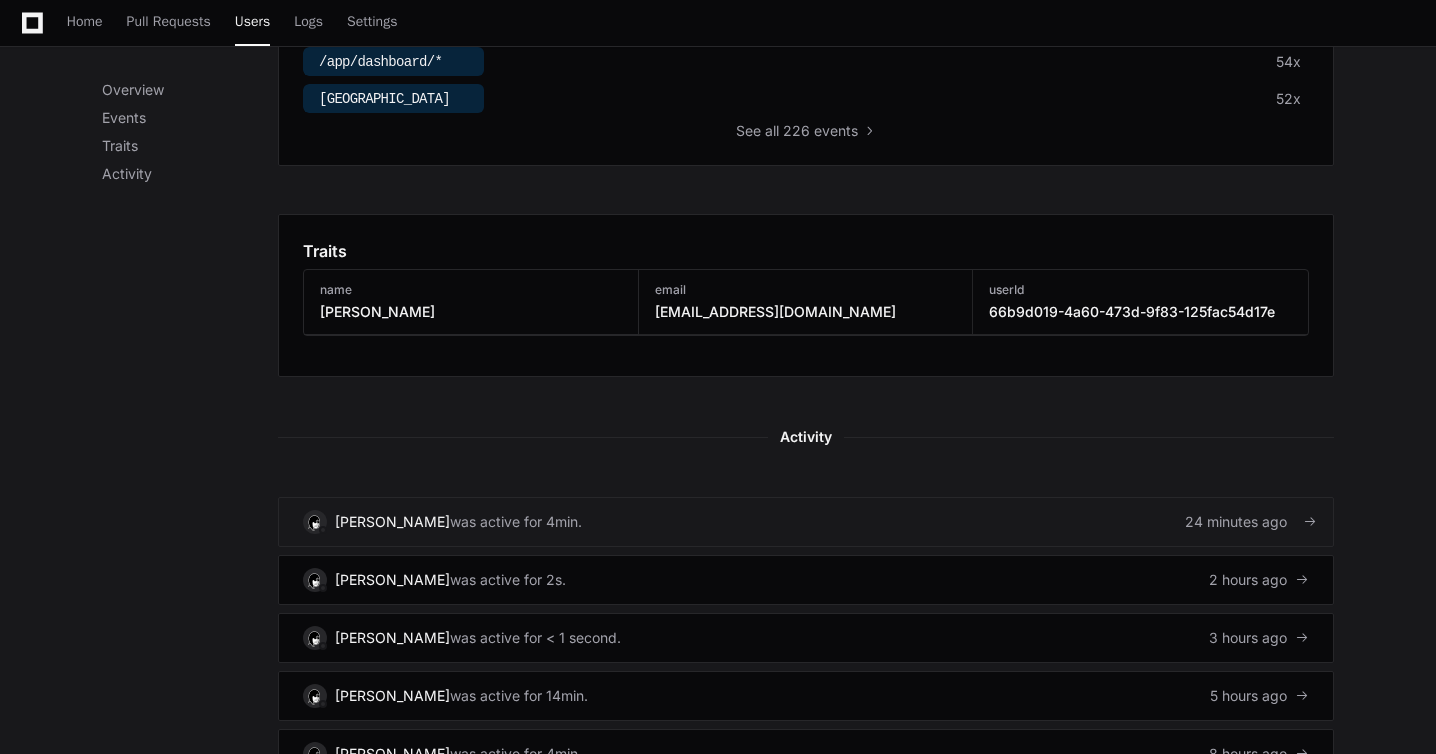 click on "[PERSON_NAME]" 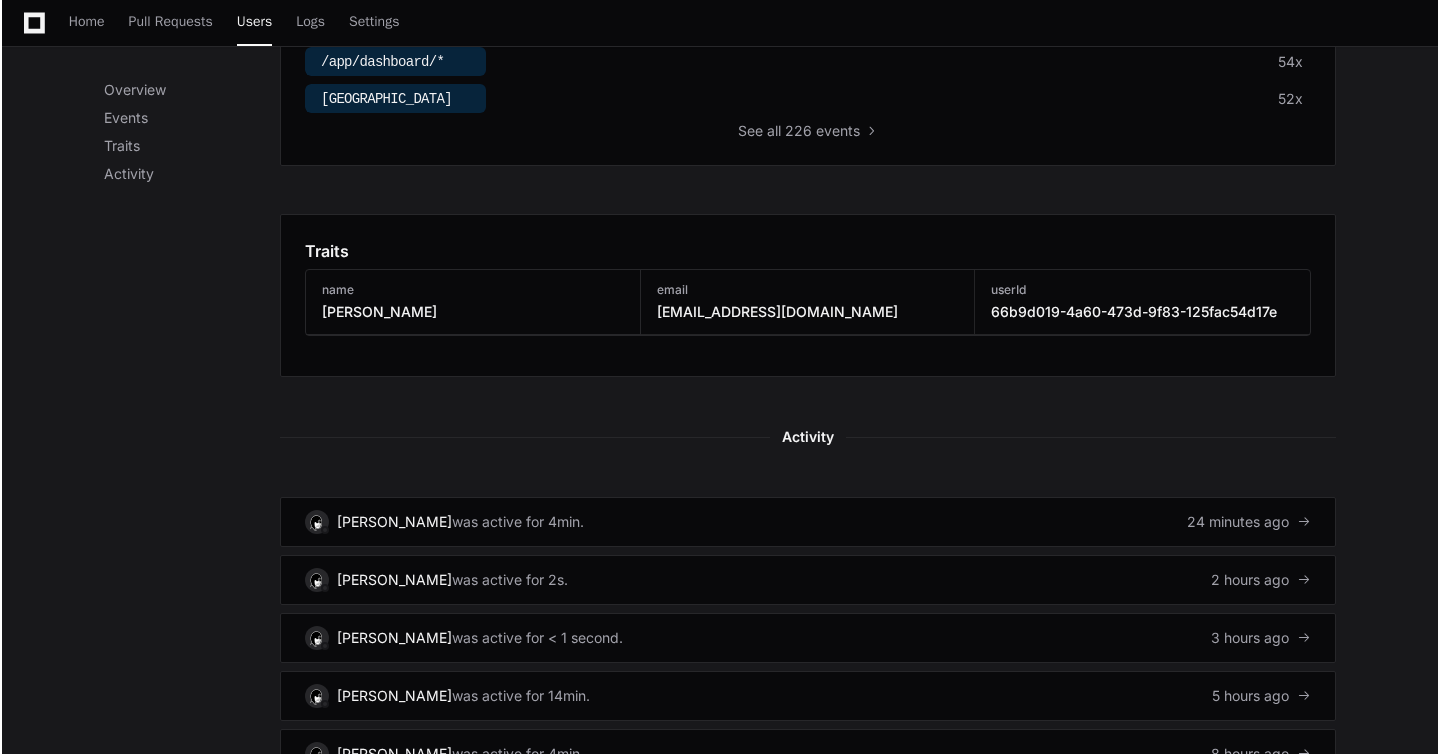 scroll, scrollTop: 0, scrollLeft: 0, axis: both 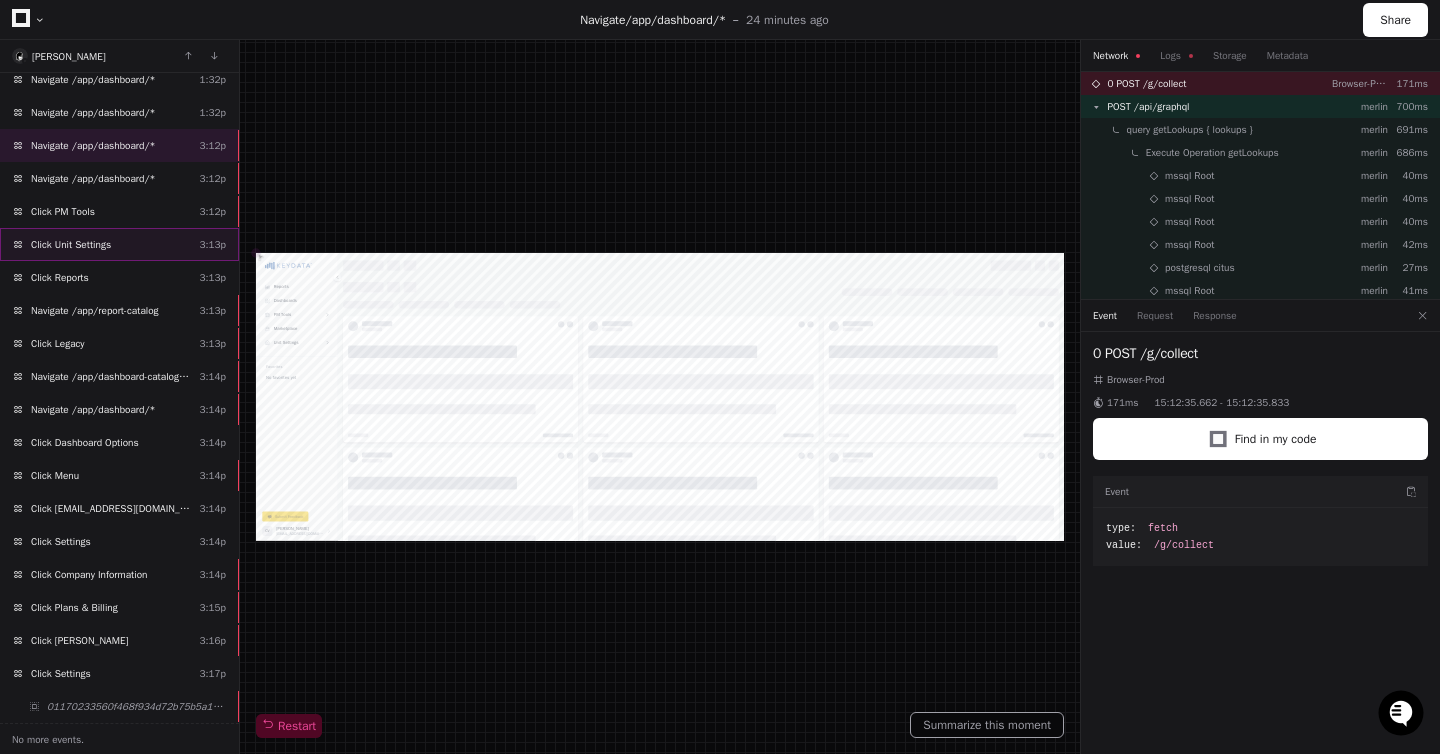 click on "Click Unit Settings  3:13p" 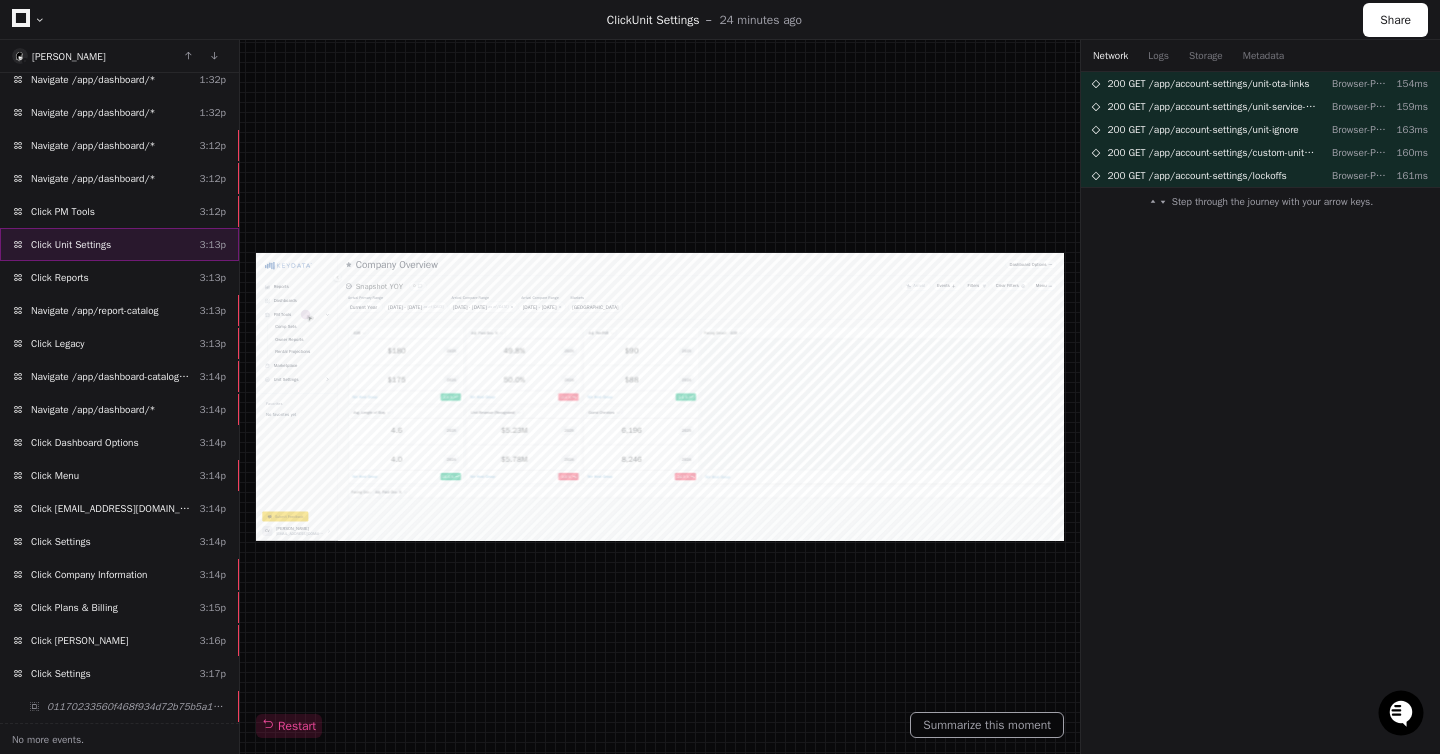scroll, scrollTop: 0, scrollLeft: 0, axis: both 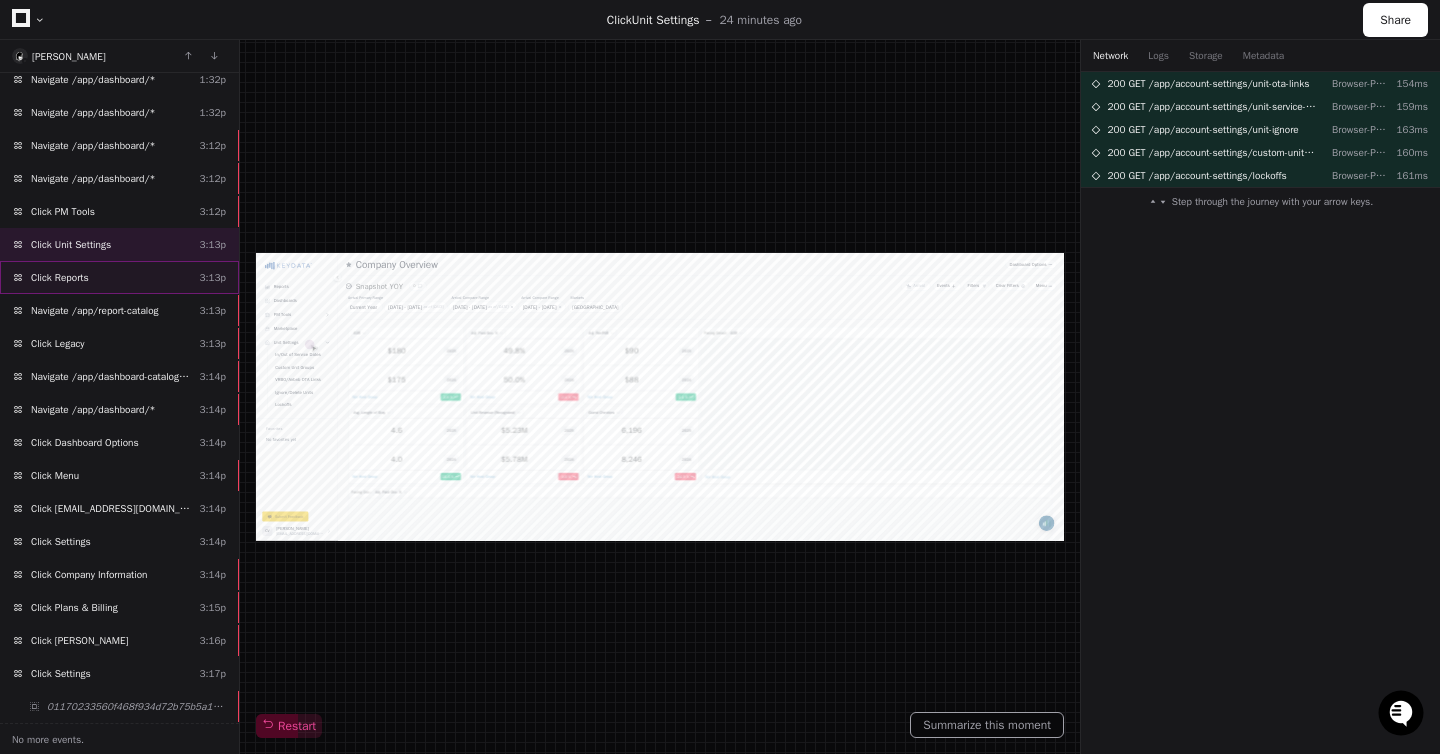 click on "Click Reports  3:13p" 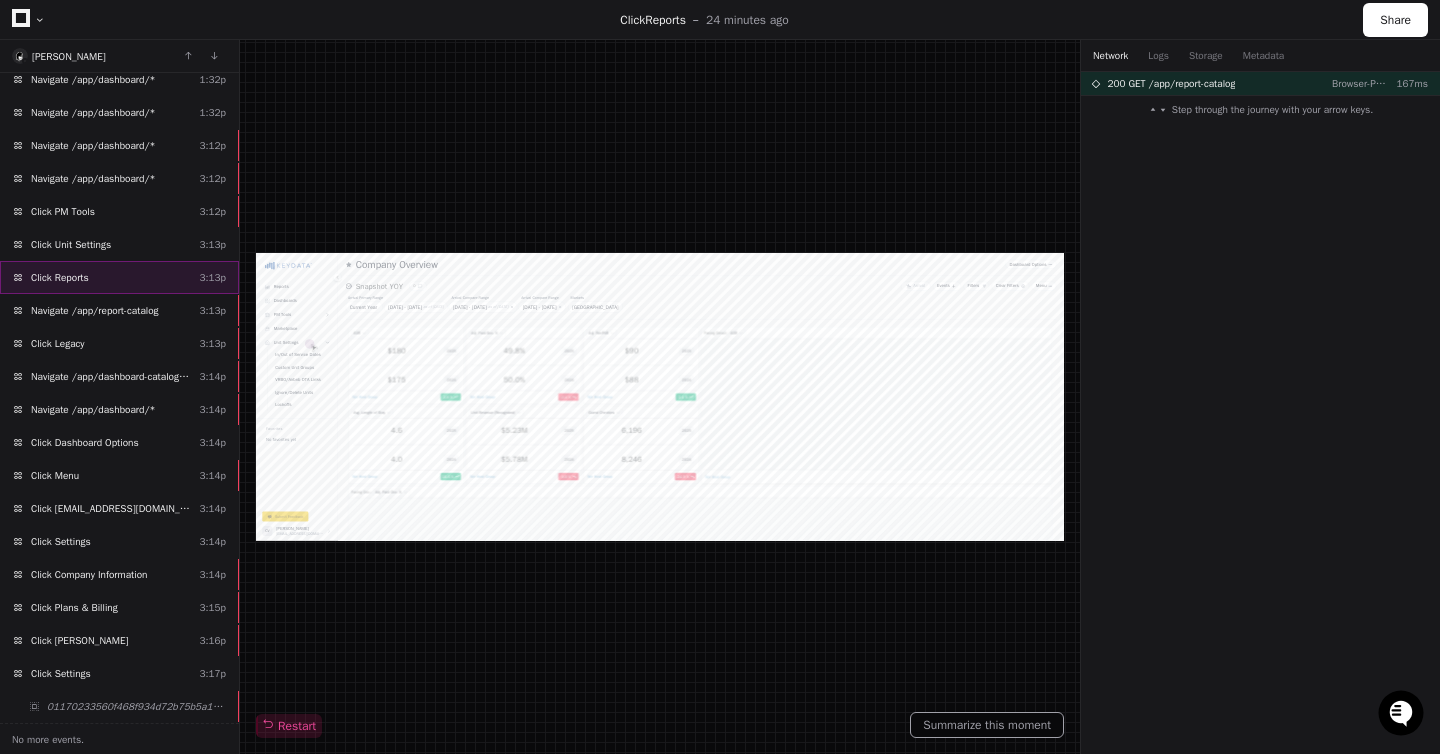 scroll, scrollTop: 0, scrollLeft: 0, axis: both 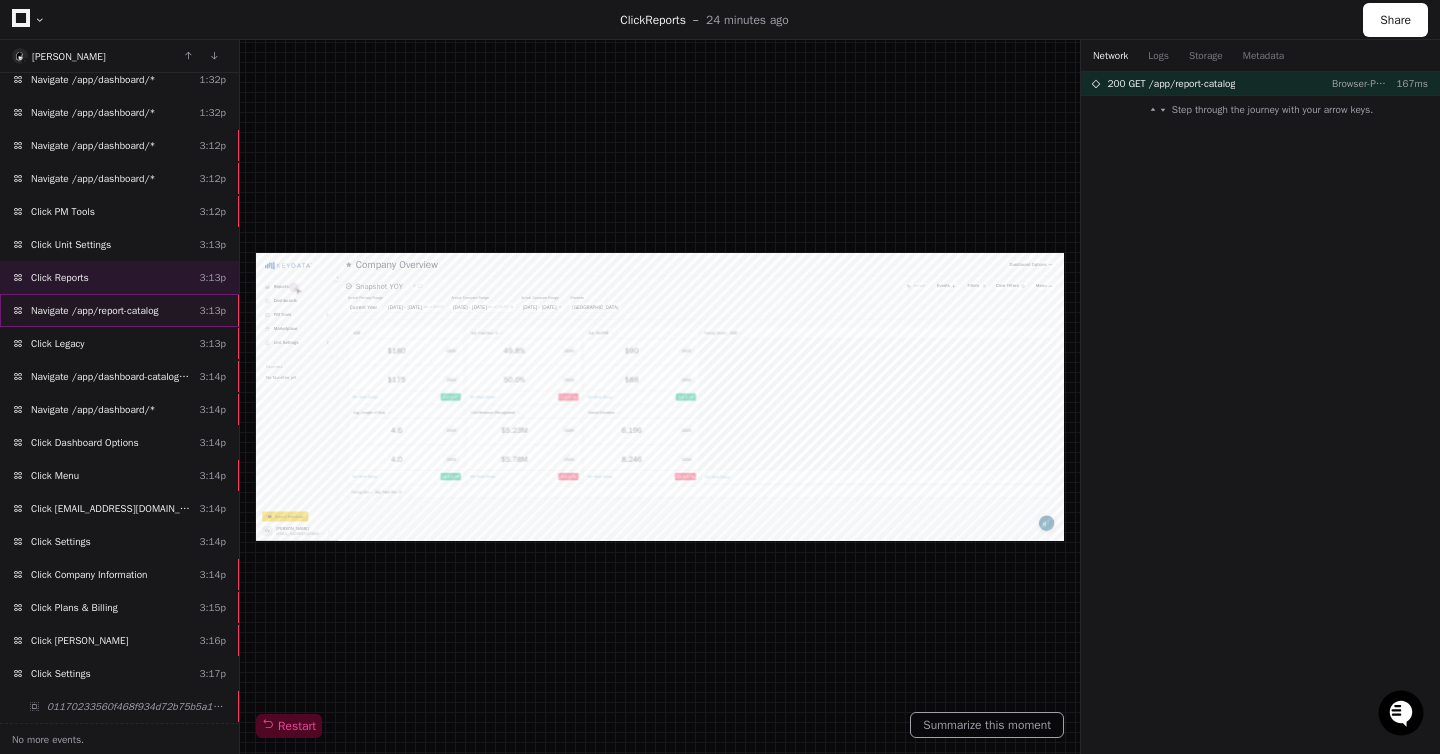 click on "Navigate /app/report-catalog" 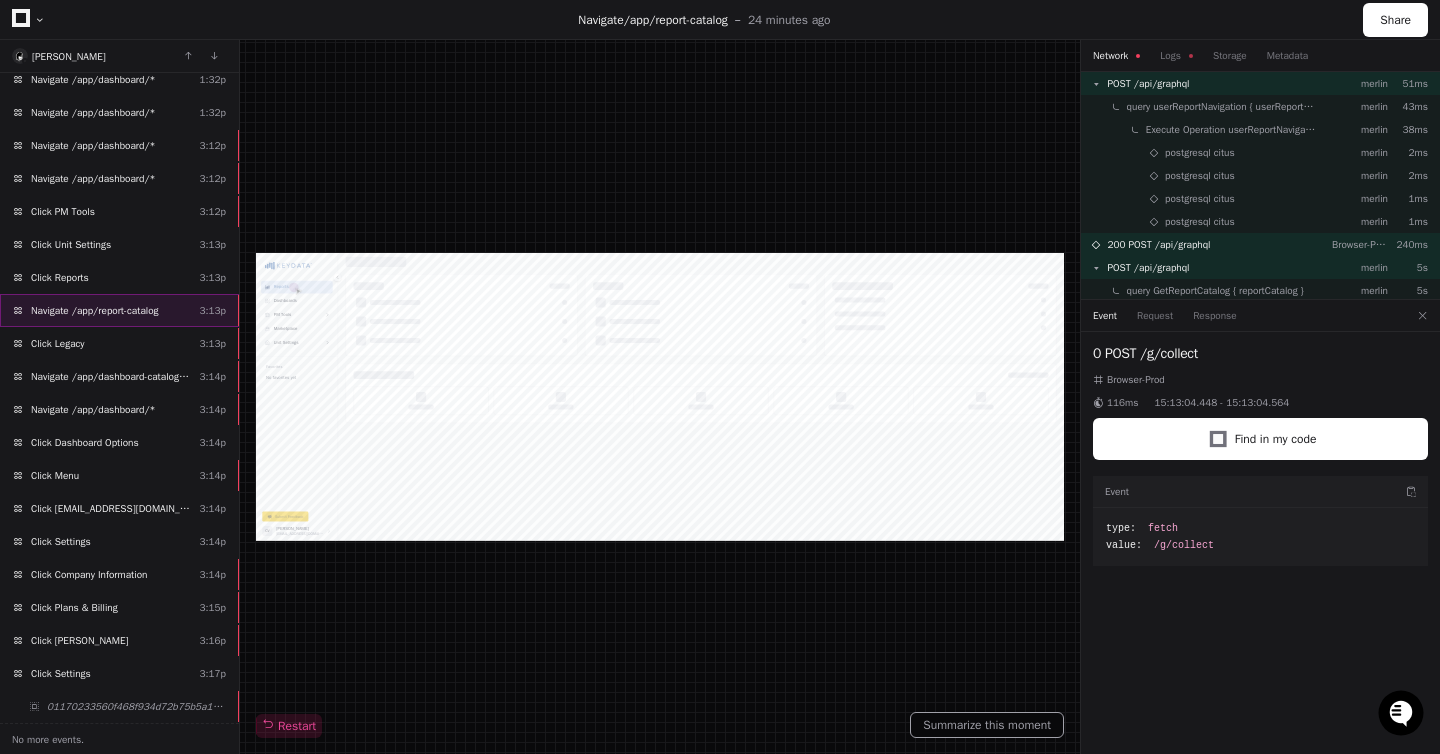scroll, scrollTop: 0, scrollLeft: 0, axis: both 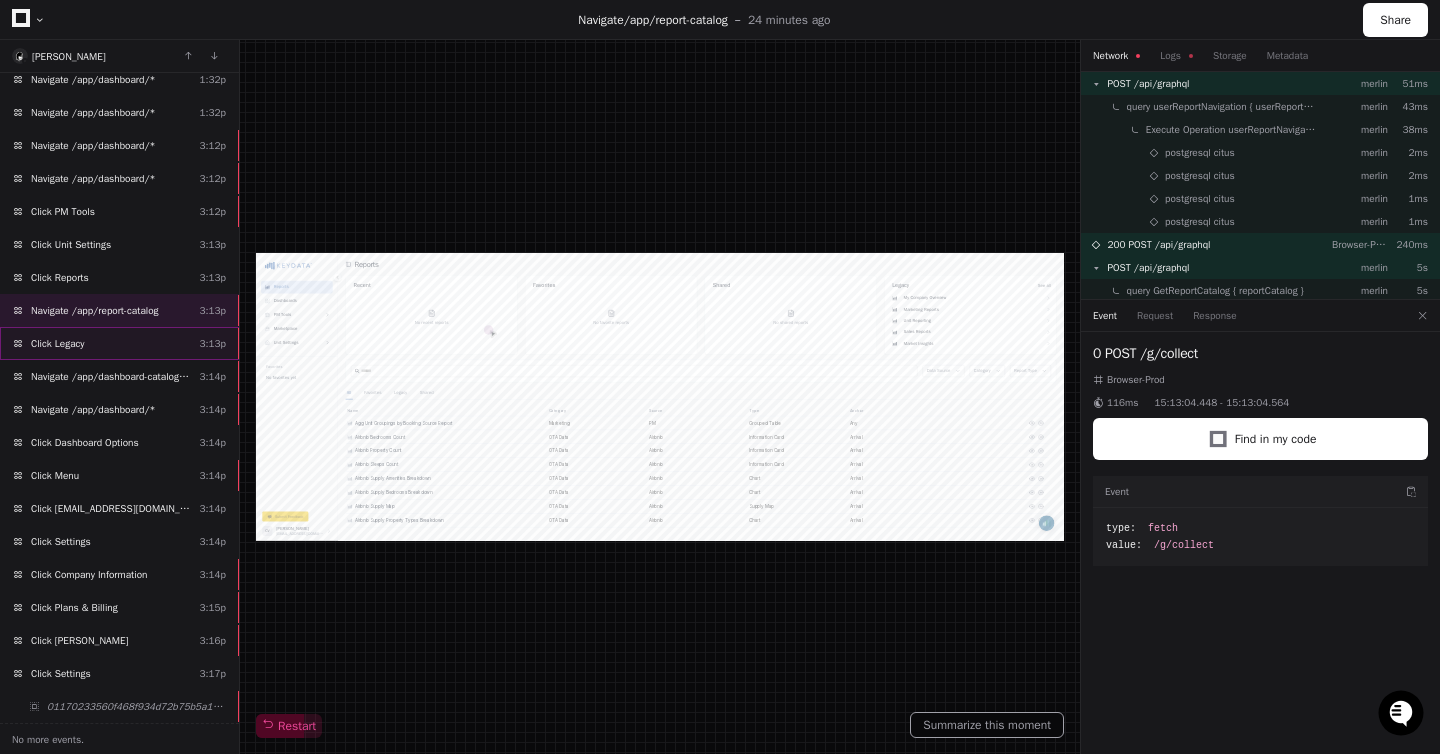 click on "Click Legacy  3:13p" 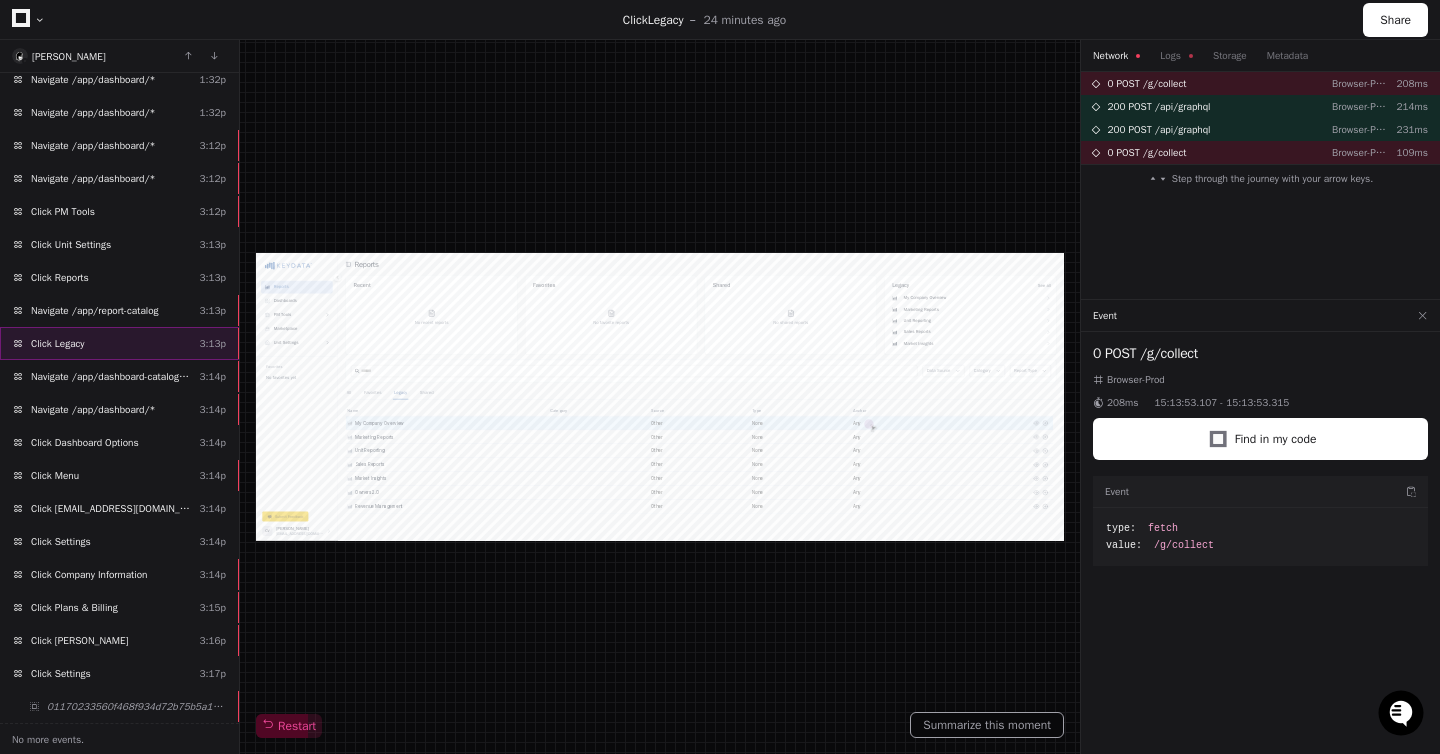 scroll, scrollTop: 0, scrollLeft: 0, axis: both 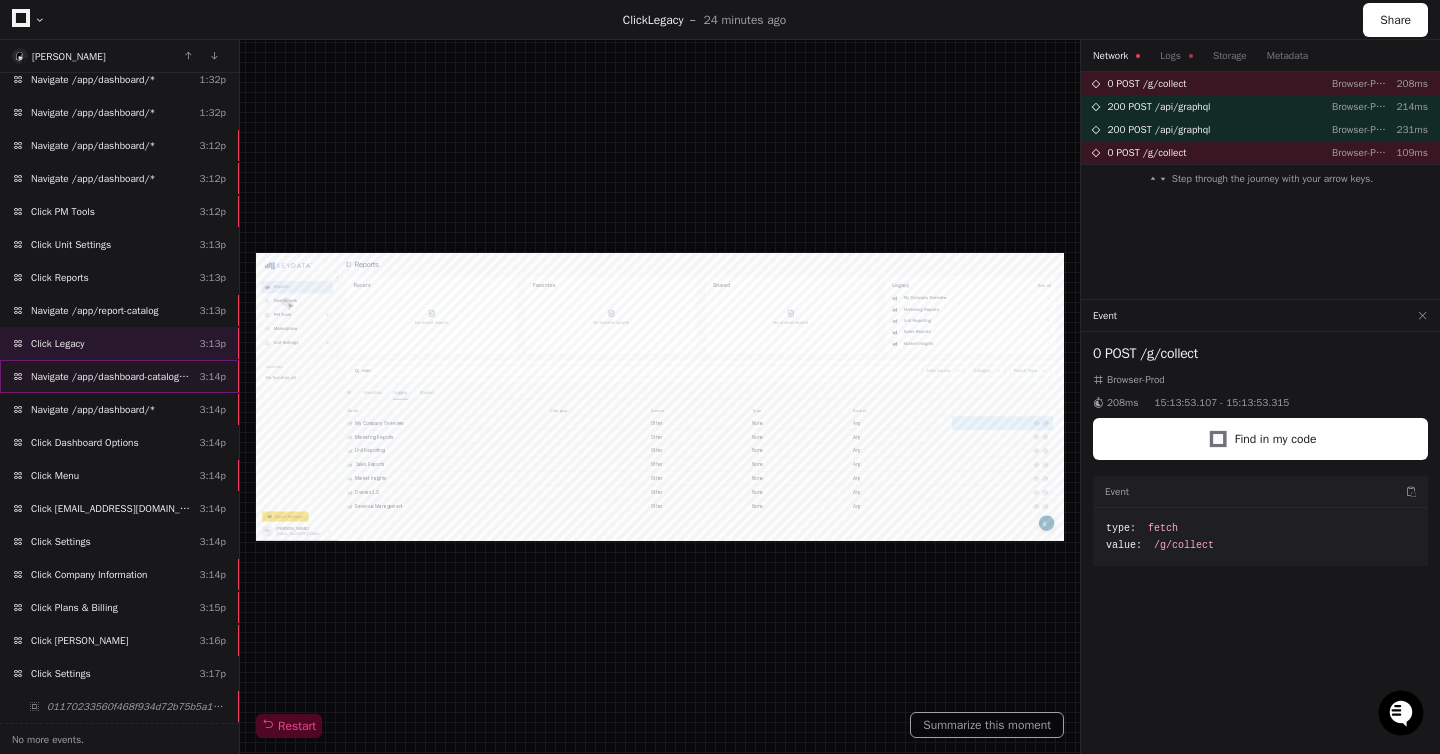 click on "Navigate /app/dashboard-catalog (Dashboards)" 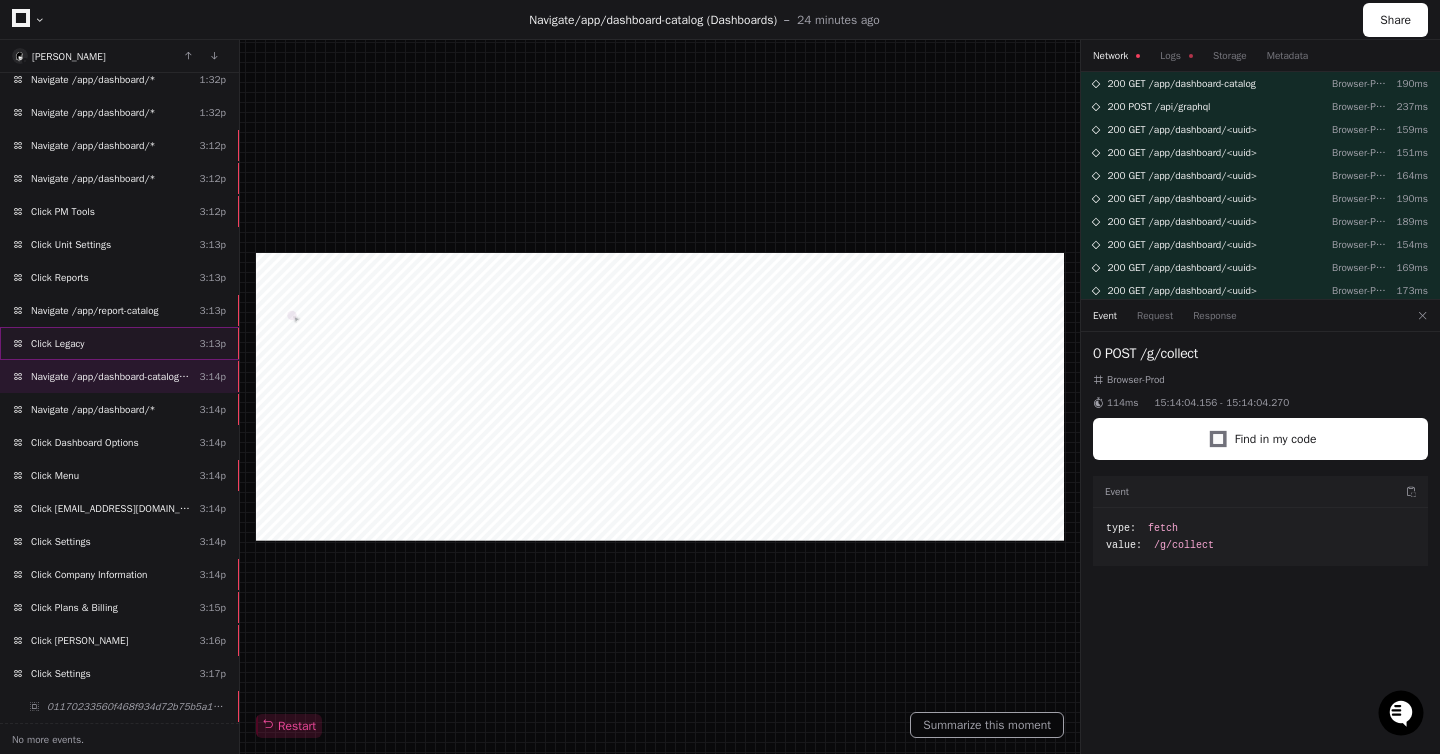 click on "Click Legacy  3:13p" 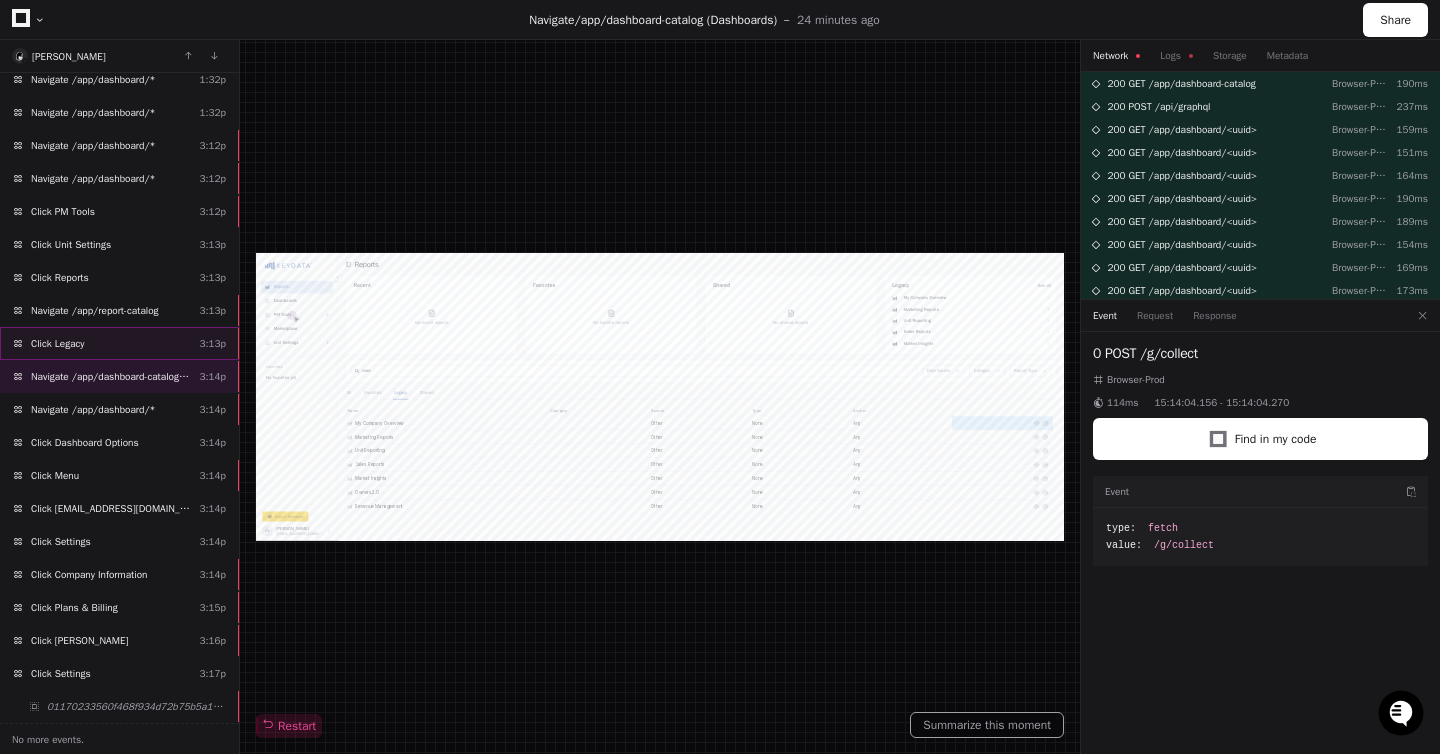 scroll, scrollTop: 0, scrollLeft: 0, axis: both 